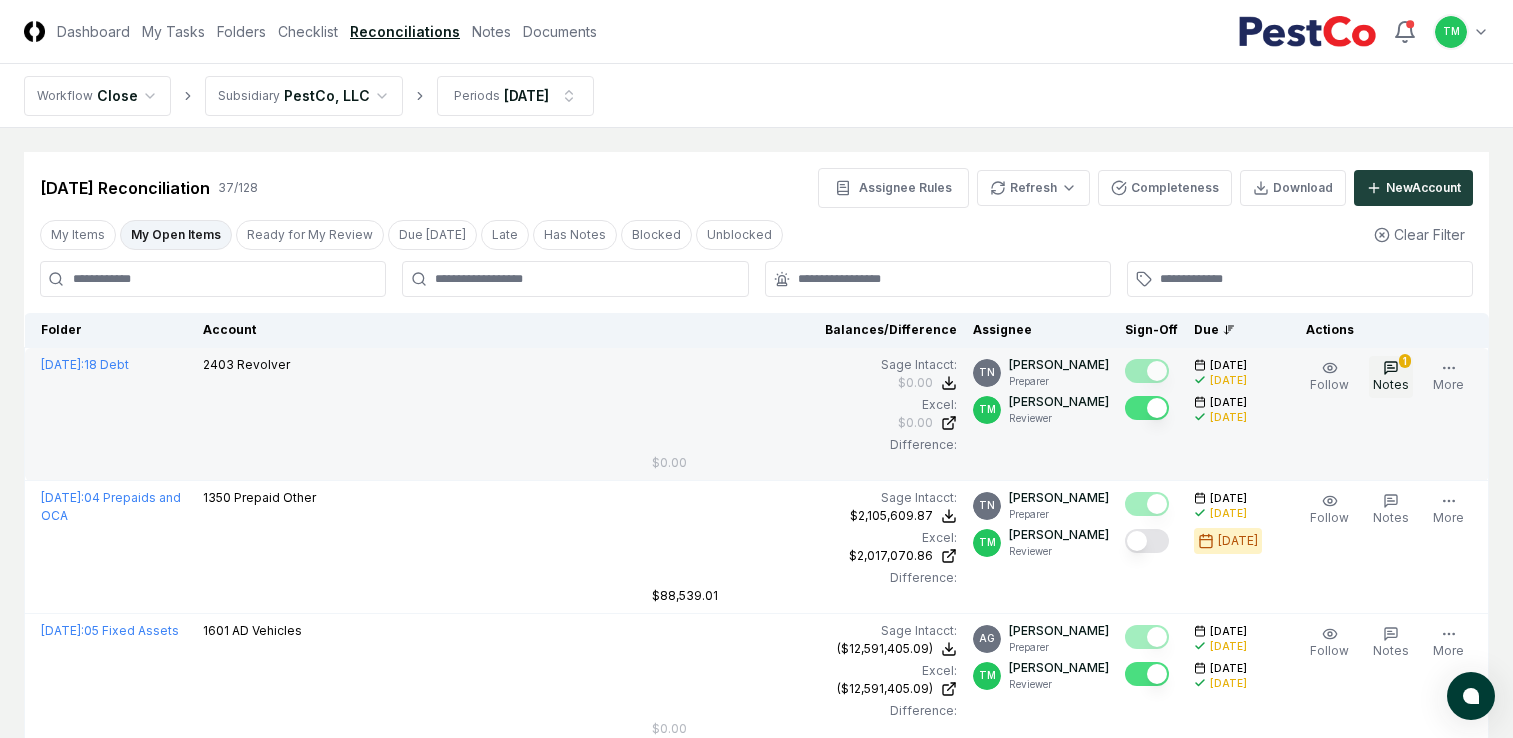scroll, scrollTop: 200, scrollLeft: 0, axis: vertical 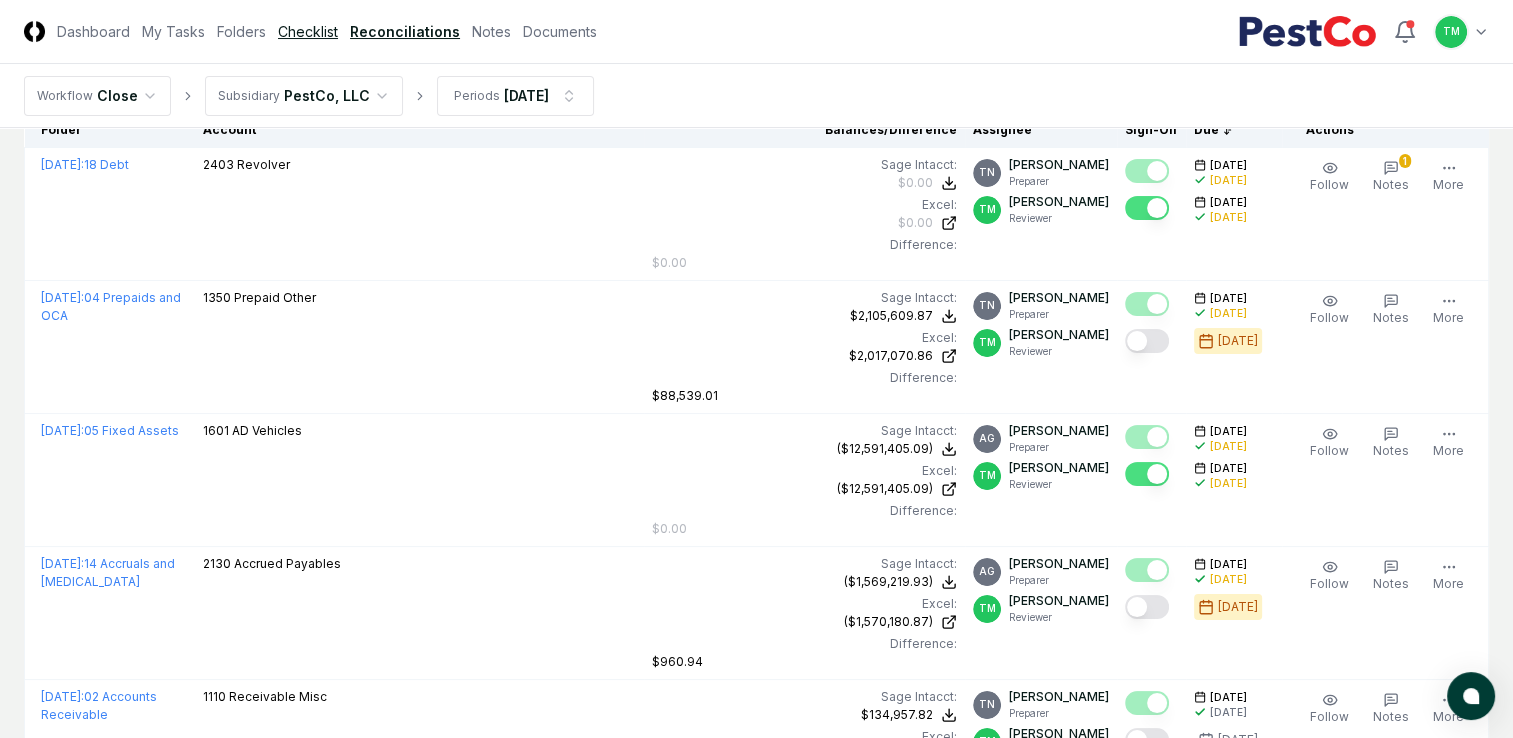 click on "Checklist" at bounding box center (308, 31) 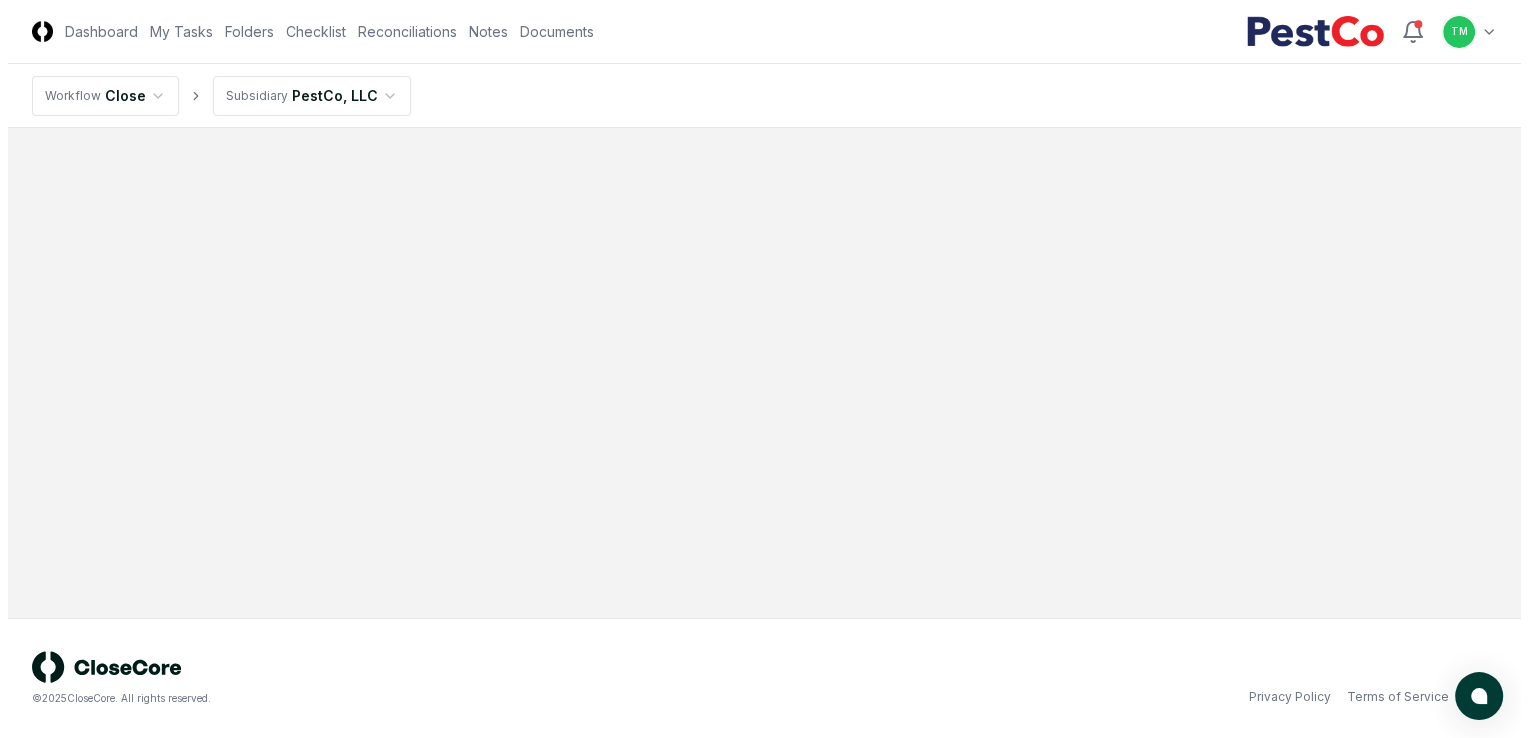 scroll, scrollTop: 0, scrollLeft: 0, axis: both 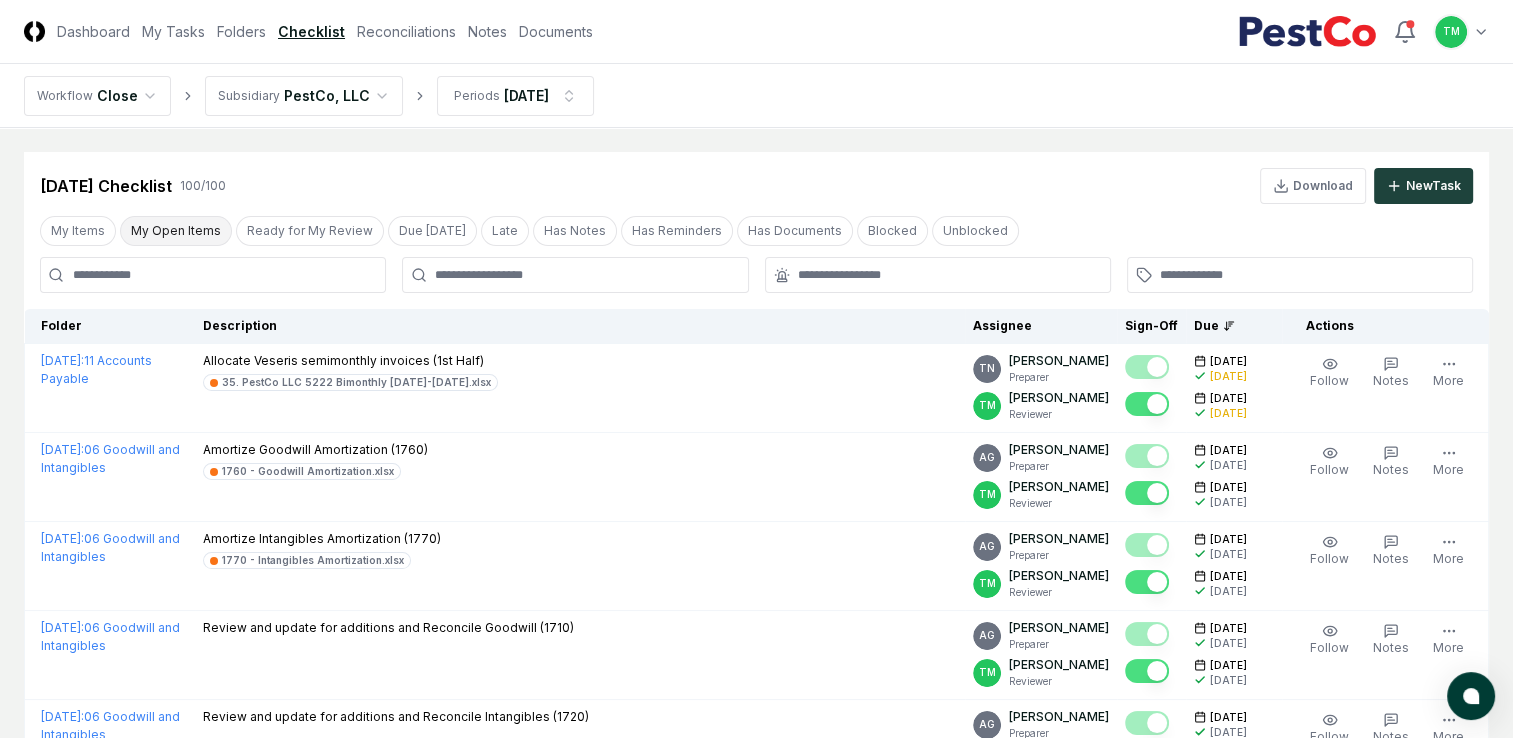 click on "My Open Items" at bounding box center [176, 231] 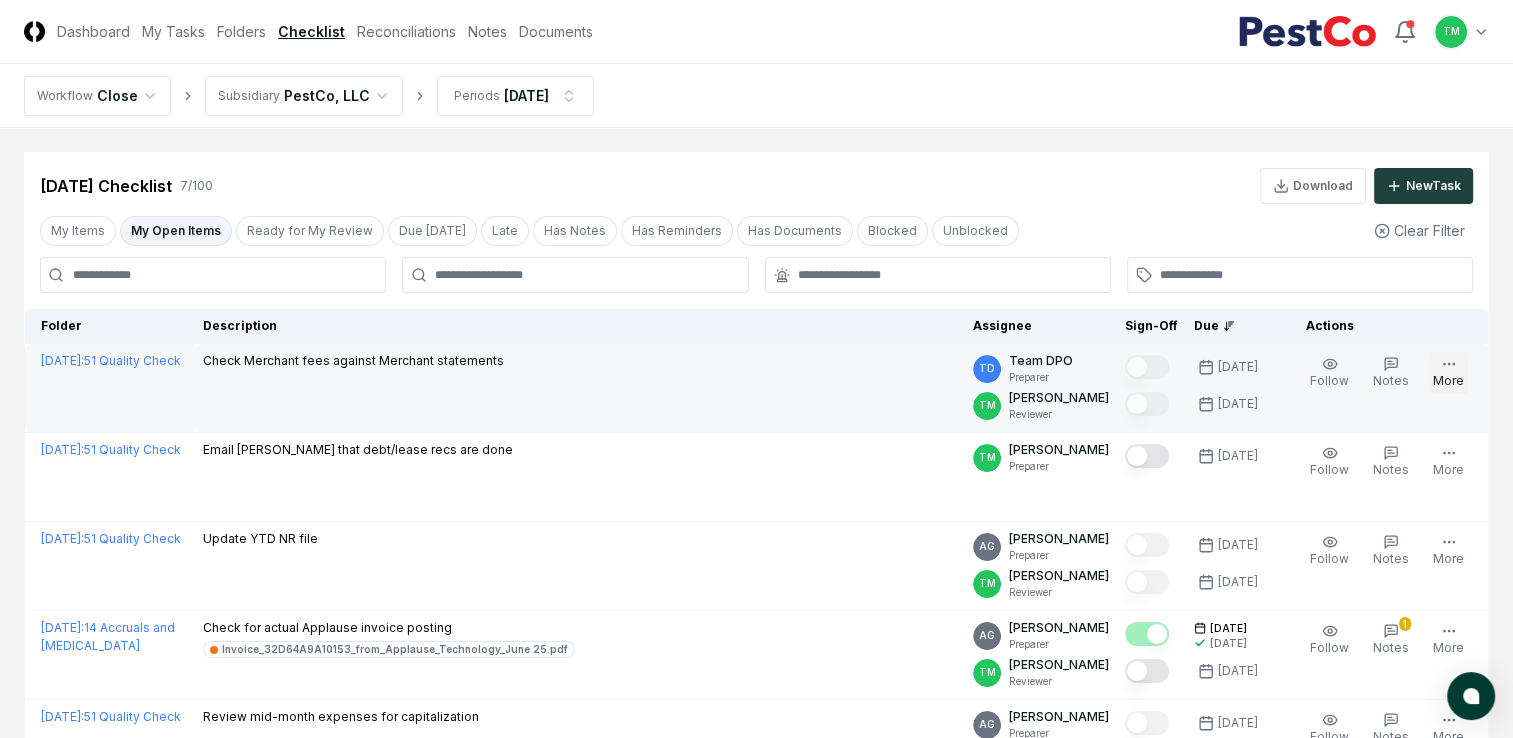 click on "More" at bounding box center [1448, 373] 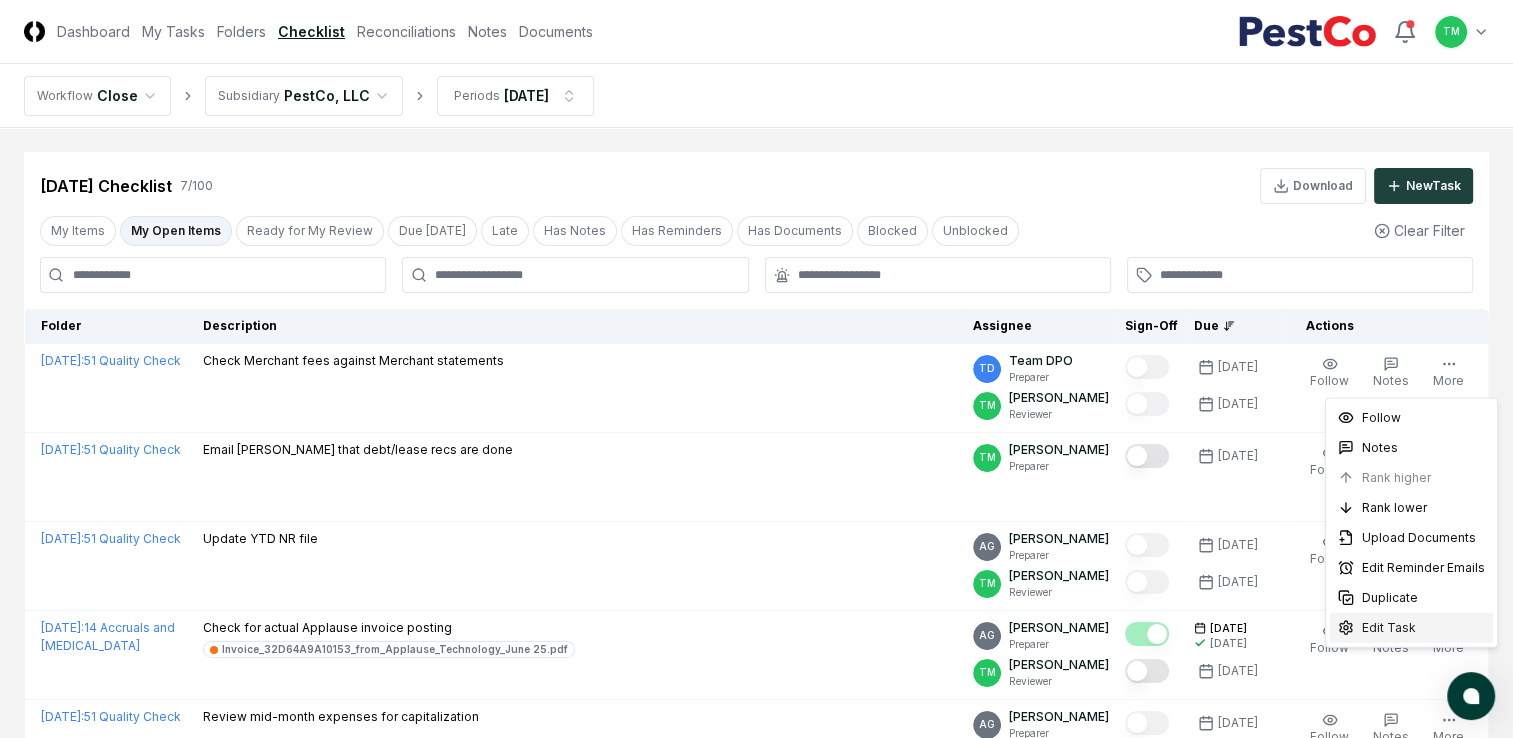 click on "Edit Task" at bounding box center [1389, 628] 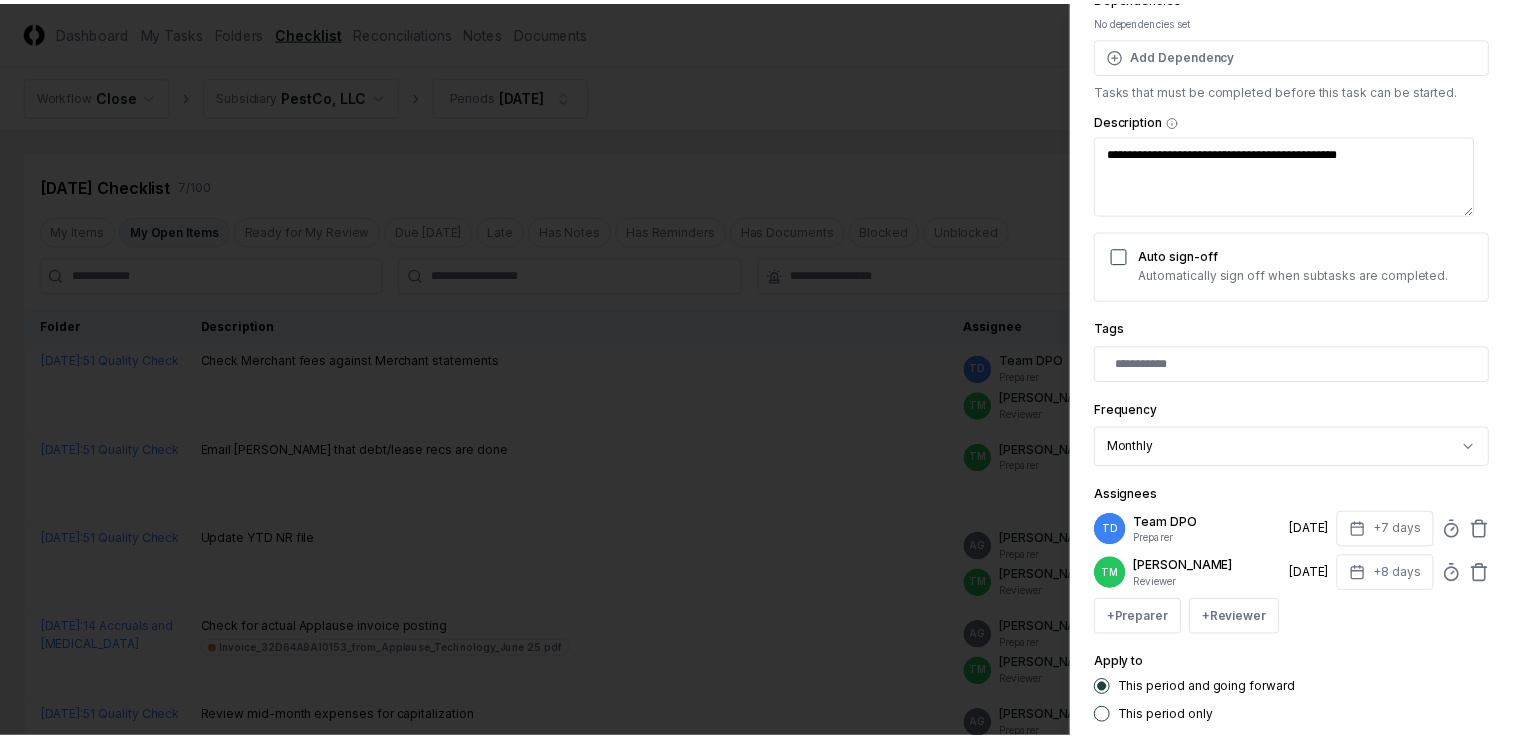 scroll, scrollTop: 300, scrollLeft: 0, axis: vertical 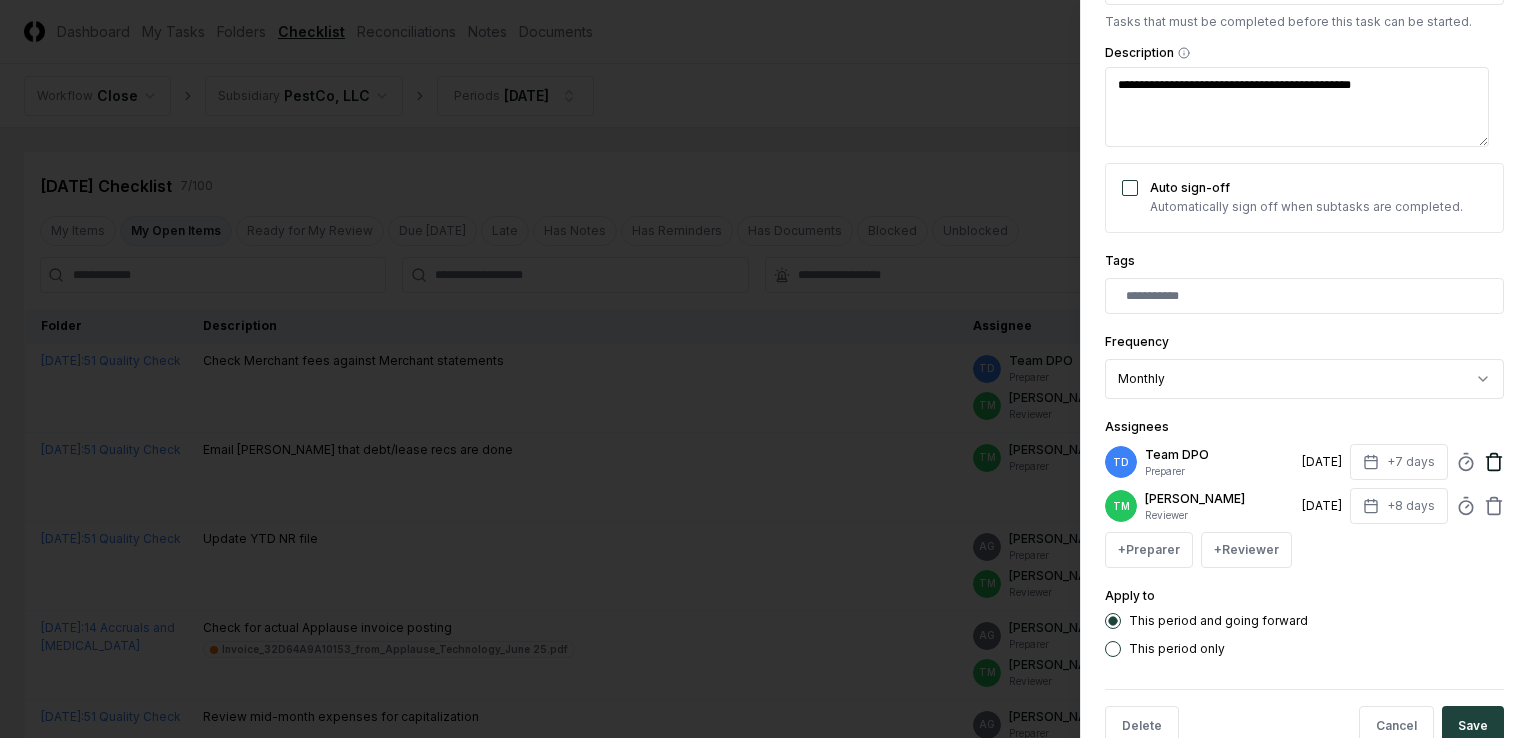 click 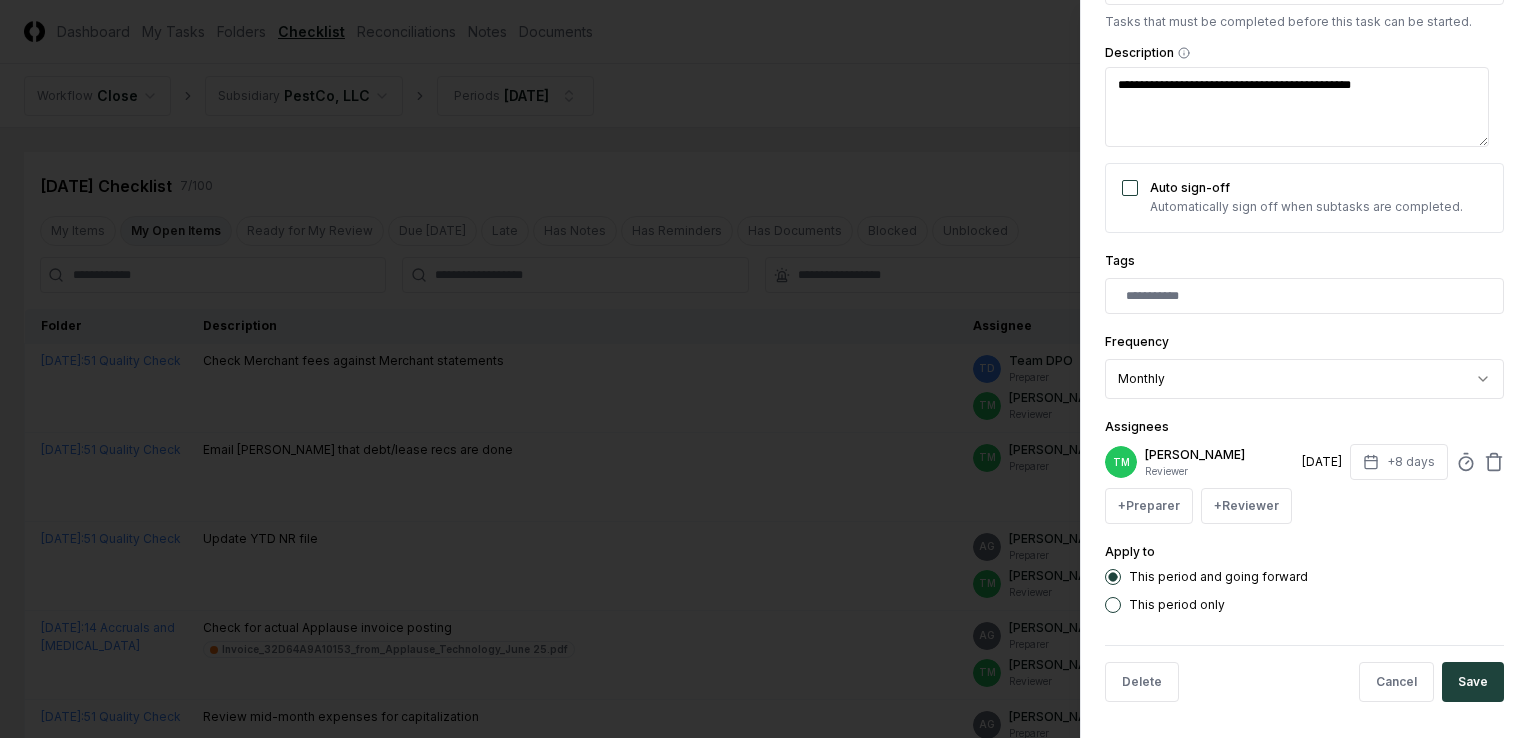 click on "Save" at bounding box center (1473, 682) 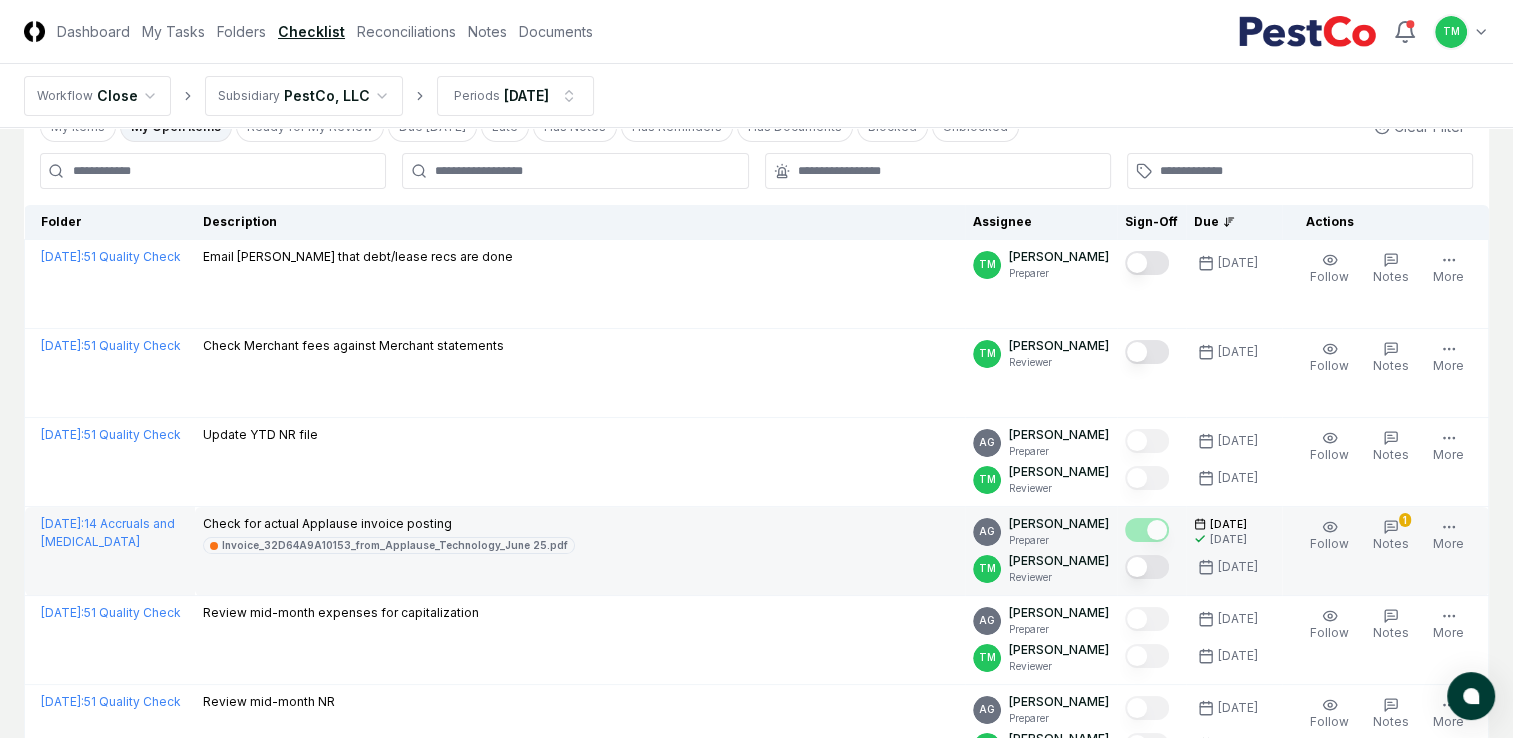 scroll, scrollTop: 200, scrollLeft: 0, axis: vertical 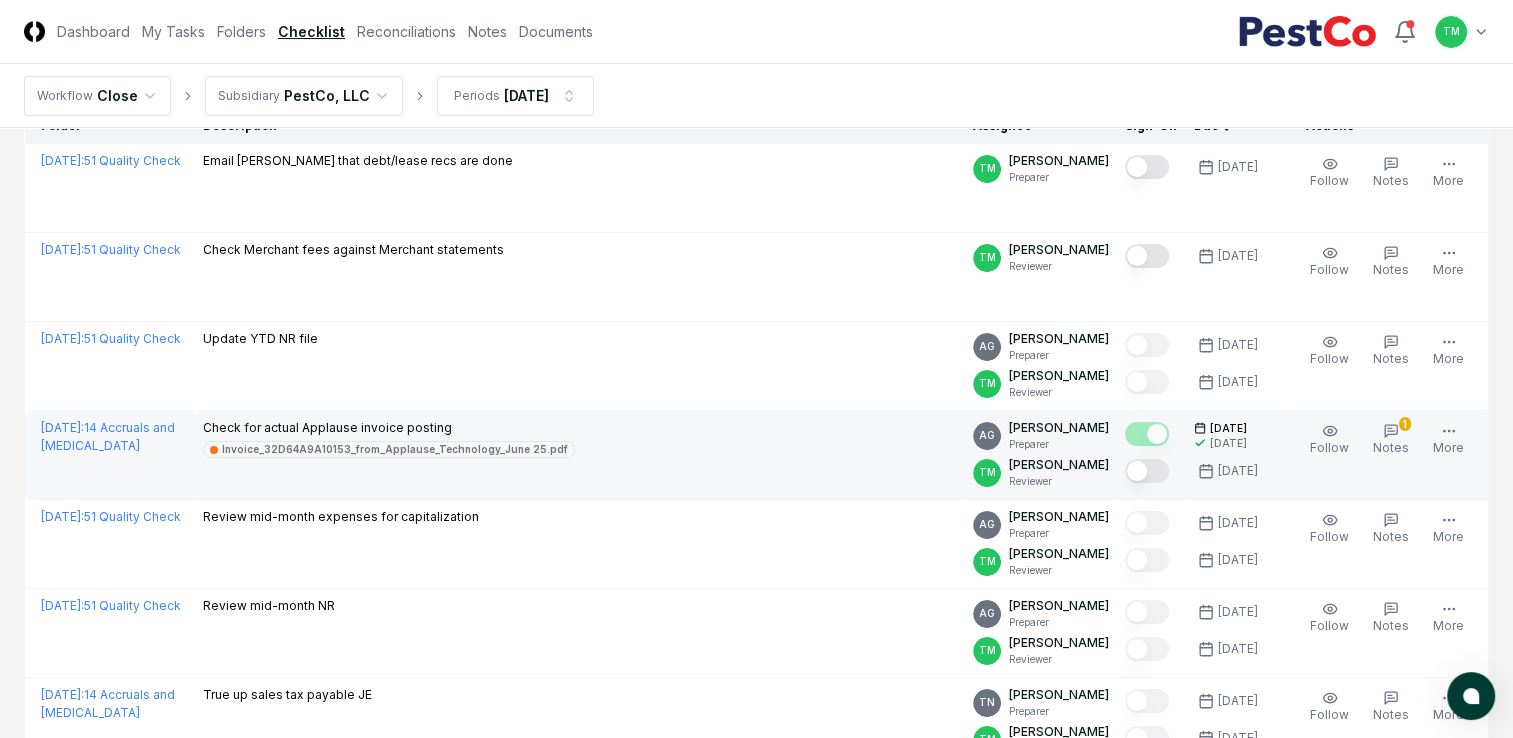 click at bounding box center [1147, 471] 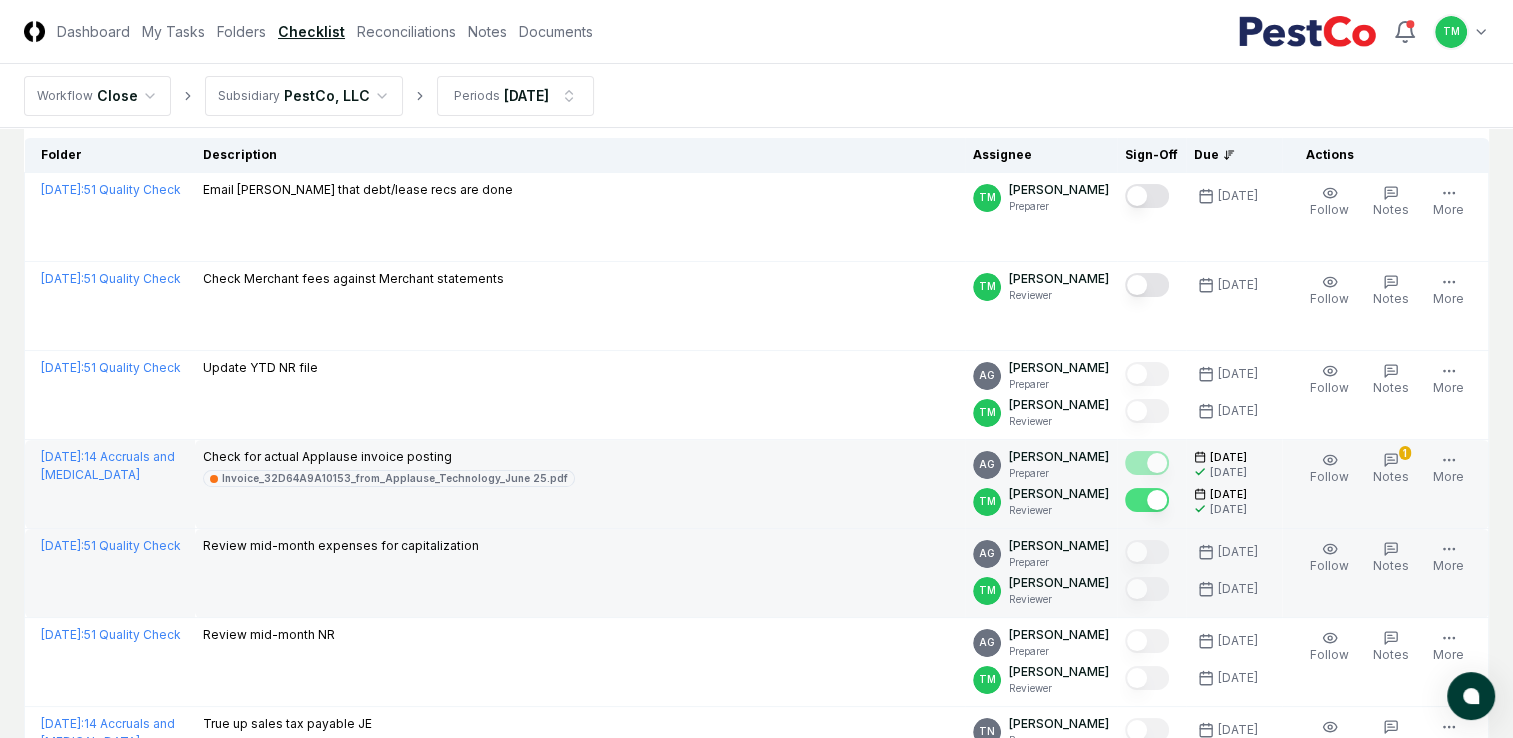 scroll, scrollTop: 71, scrollLeft: 0, axis: vertical 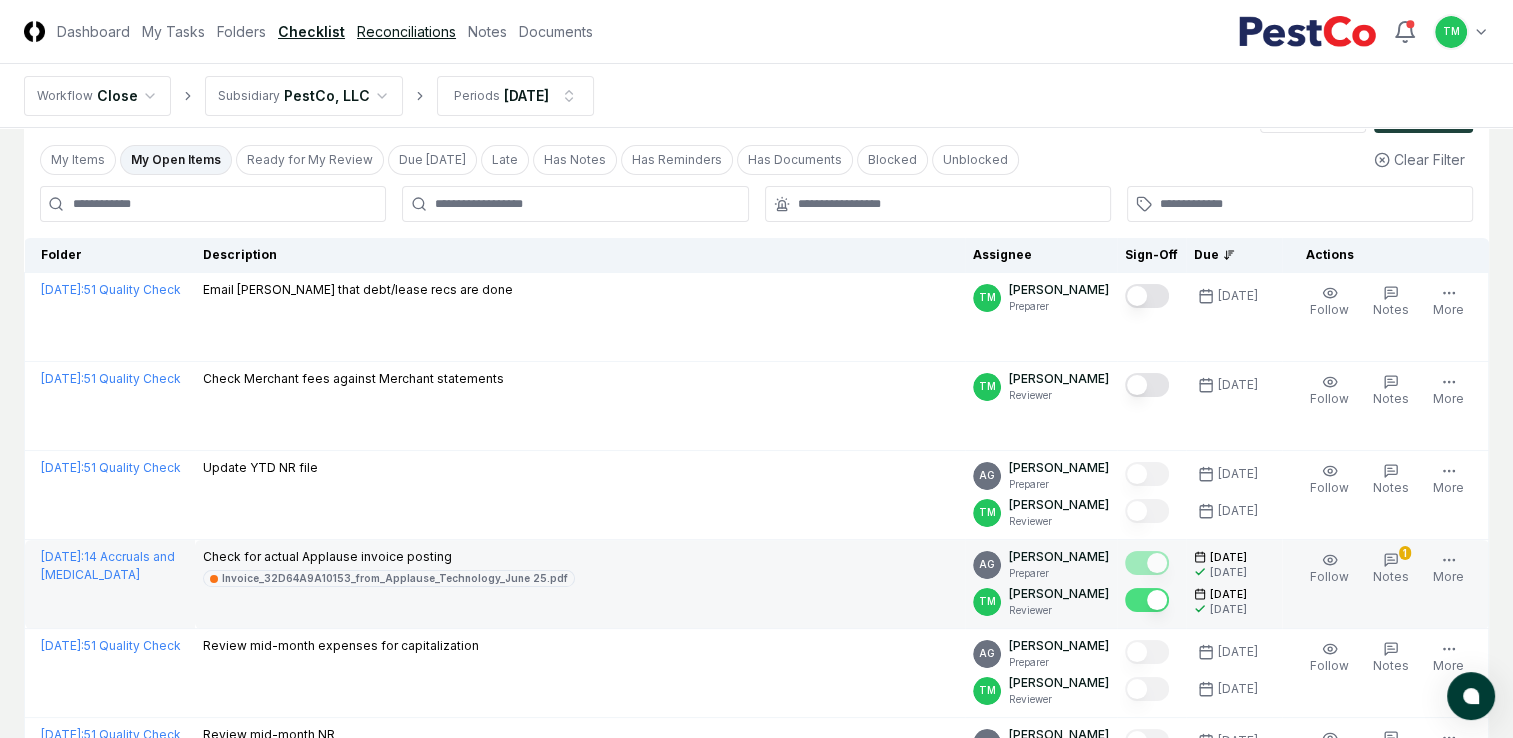 click on "Reconciliations" at bounding box center [406, 31] 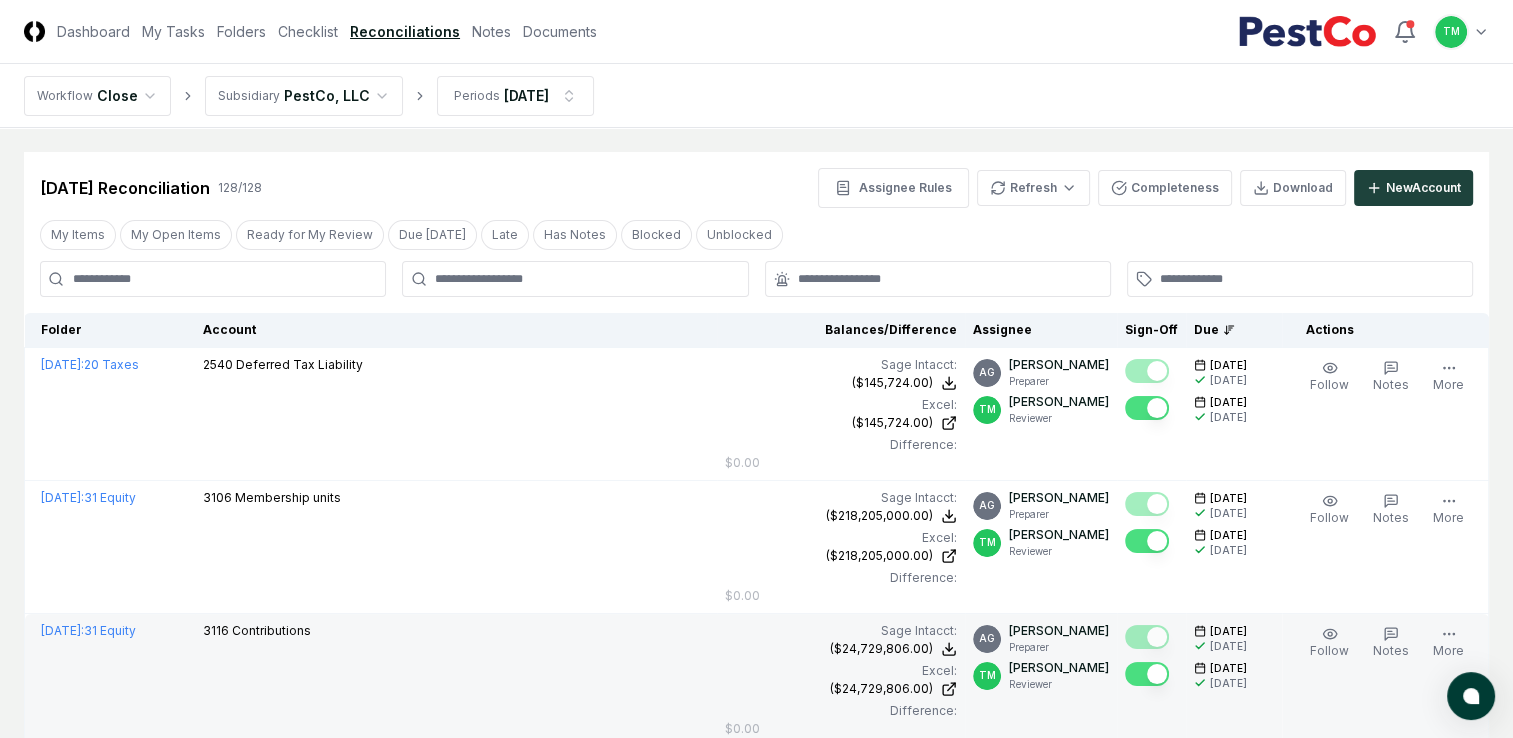 click on "My Open Items" at bounding box center [176, 235] 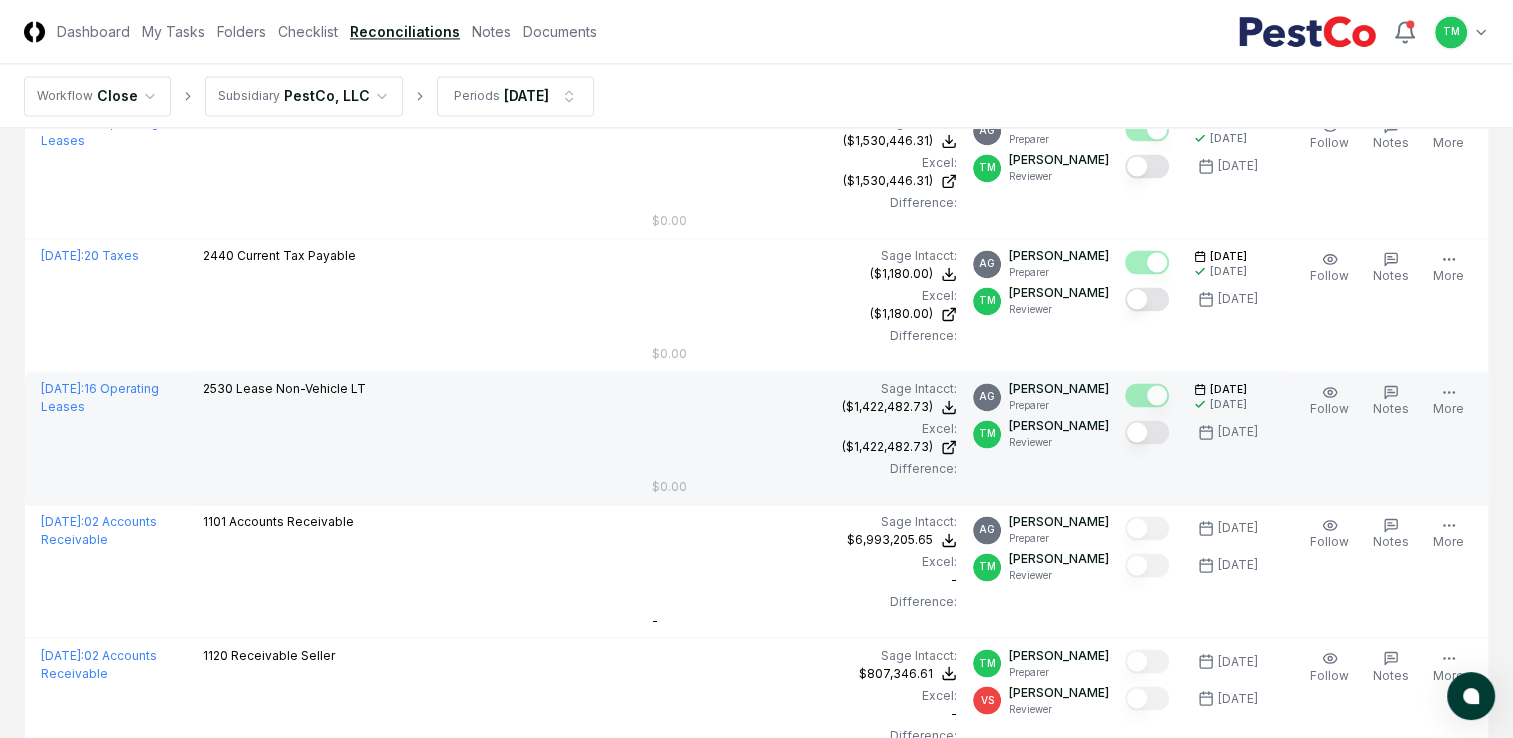 scroll, scrollTop: 3200, scrollLeft: 0, axis: vertical 